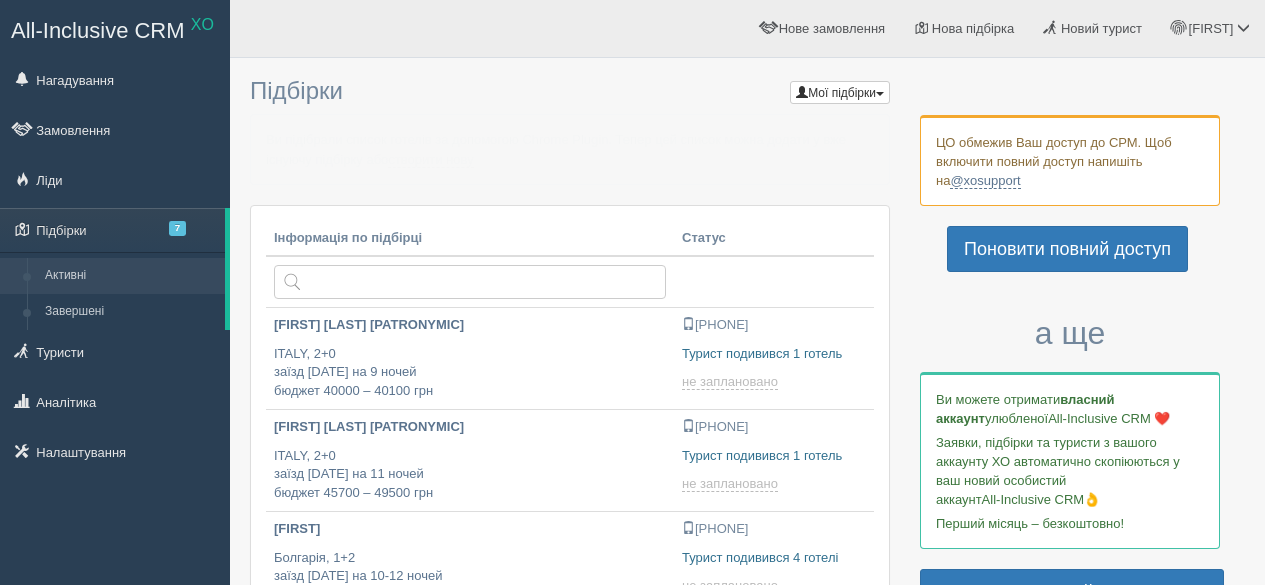 scroll, scrollTop: 0, scrollLeft: 0, axis: both 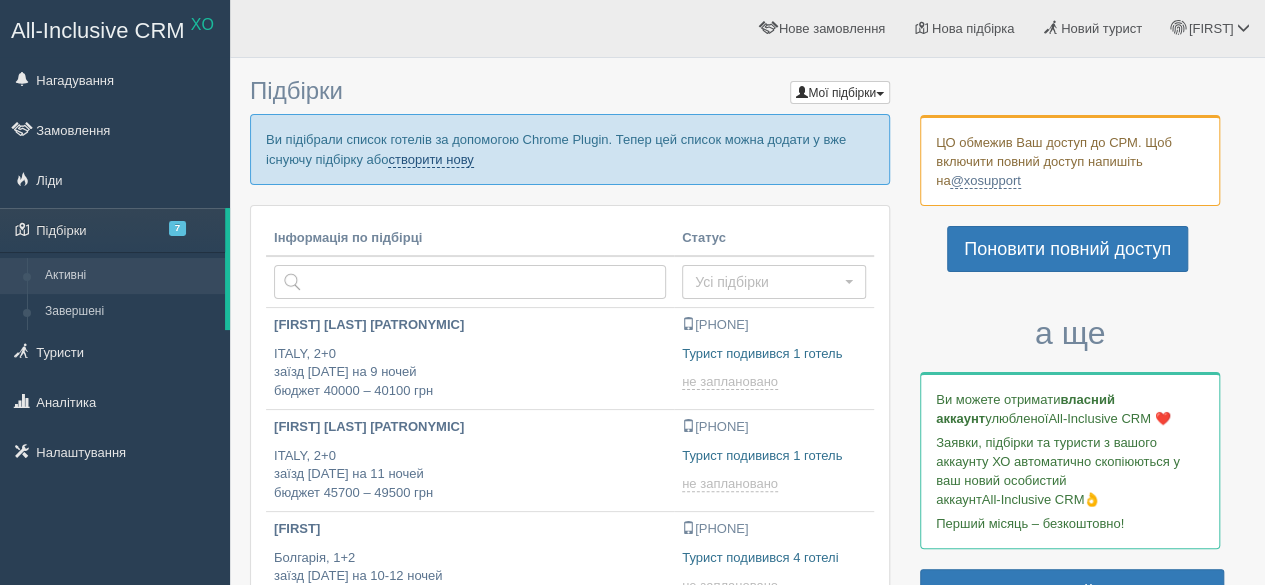 click on "створити нову" at bounding box center [430, 160] 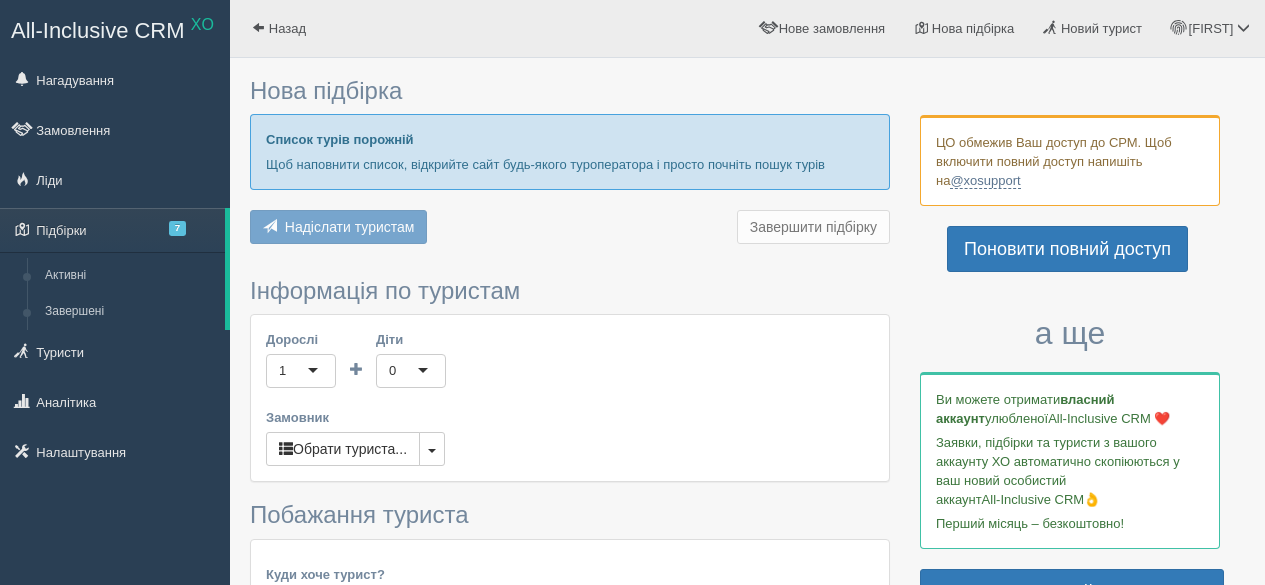 scroll, scrollTop: 0, scrollLeft: 0, axis: both 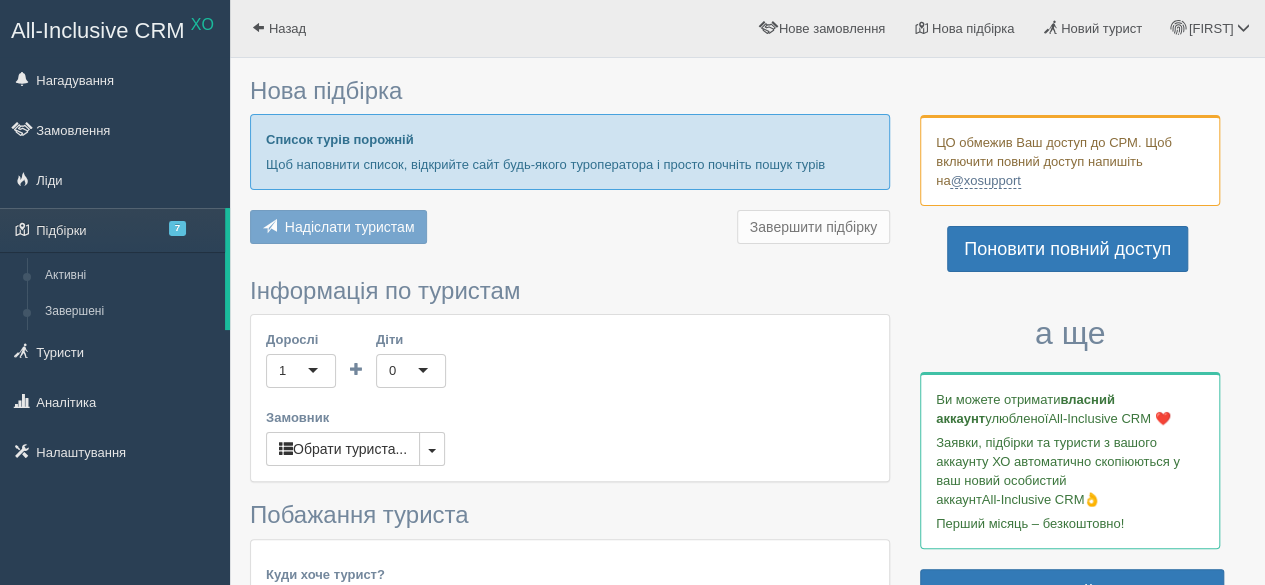 type on "7" 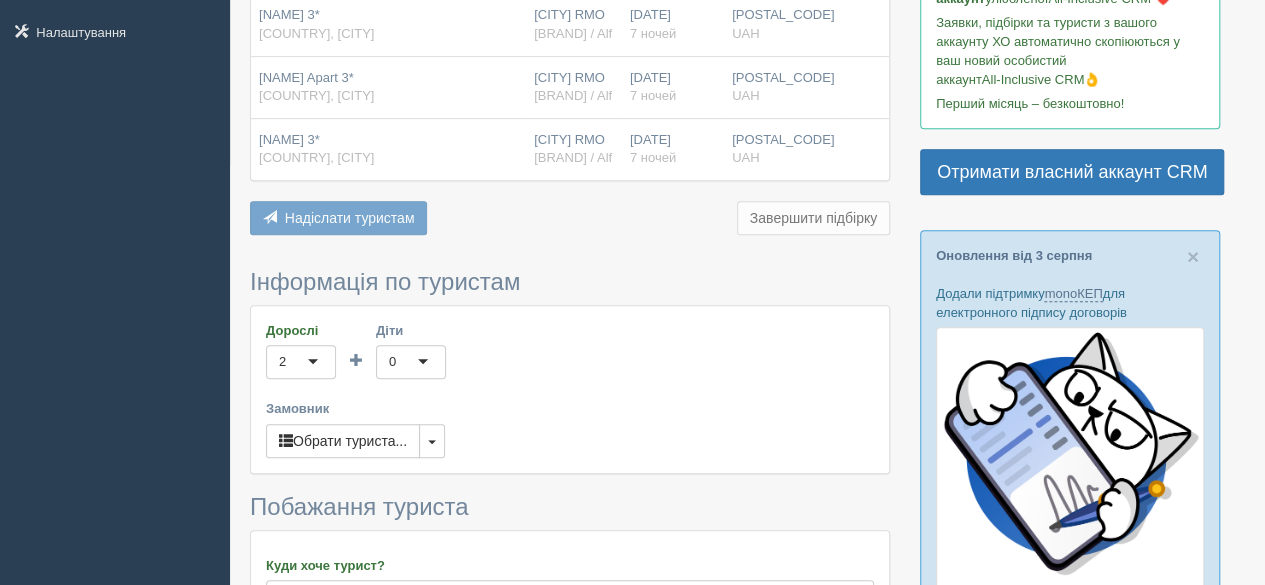 scroll, scrollTop: 800, scrollLeft: 0, axis: vertical 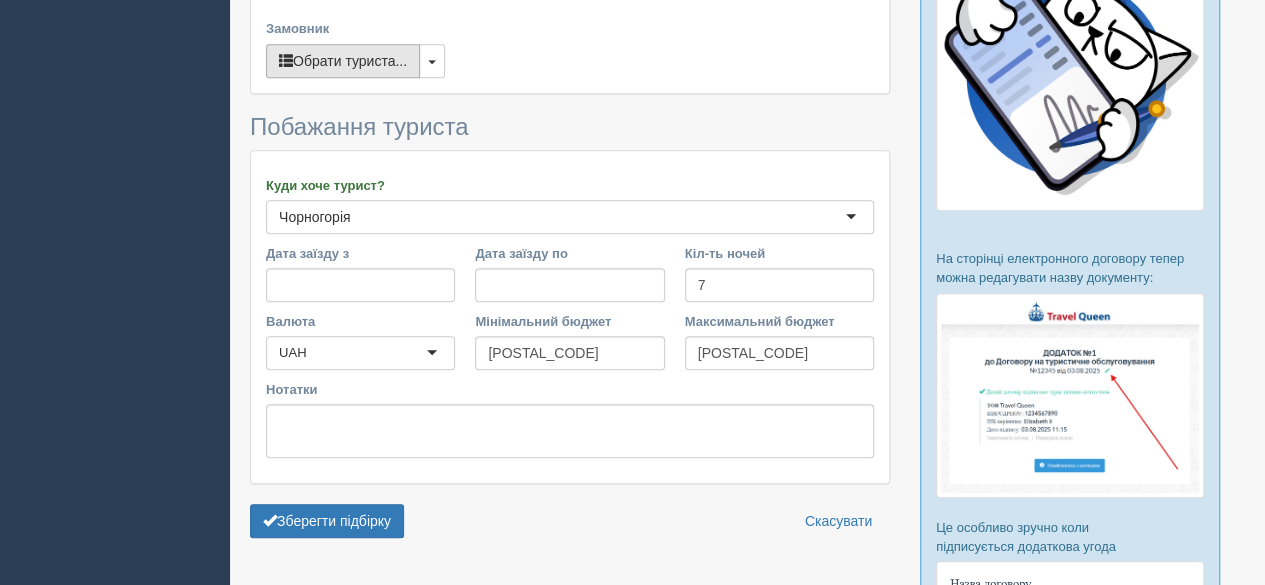 click on "Обрати туриста..." at bounding box center [343, 61] 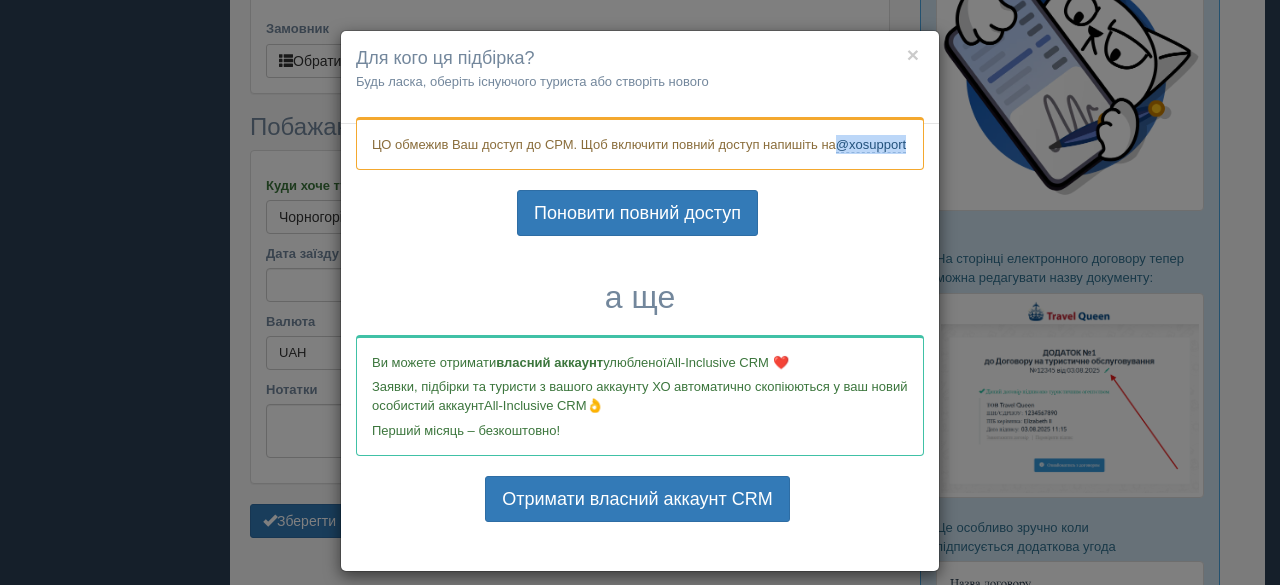 drag, startPoint x: 451, startPoint y: 167, endPoint x: 368, endPoint y: 161, distance: 83.21658 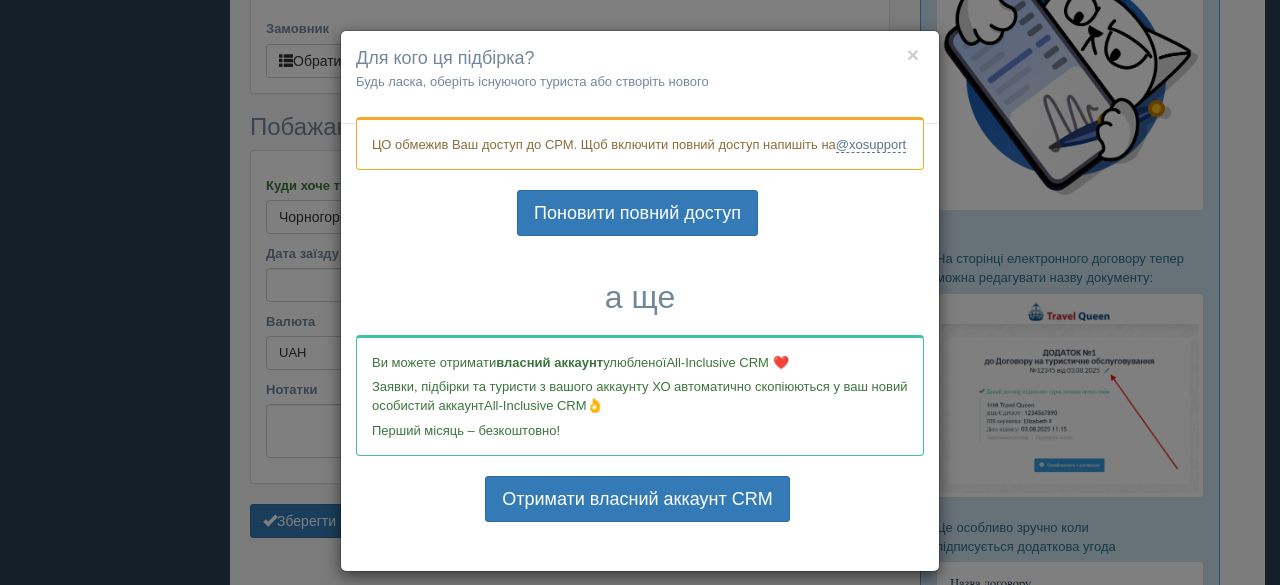 click on "ЦО обмежив Ваш доступ до СРМ.
Щоб включити повний доступ напишіть на  @xosupport
Поновити повний доступ
а ще
Ви можете отримати  власний аккаунт  улюбленої  All-Inclusive CRM ❤️
Заявки, підбірки та туристи з вашого аккаунту ХО автоматично скопіюються у ваш новий особистий аккаунт  All-Inclusive CRM👌
Перший місяць – безкоштовно!
Отримати власний аккаунт CRM" at bounding box center (640, 336) 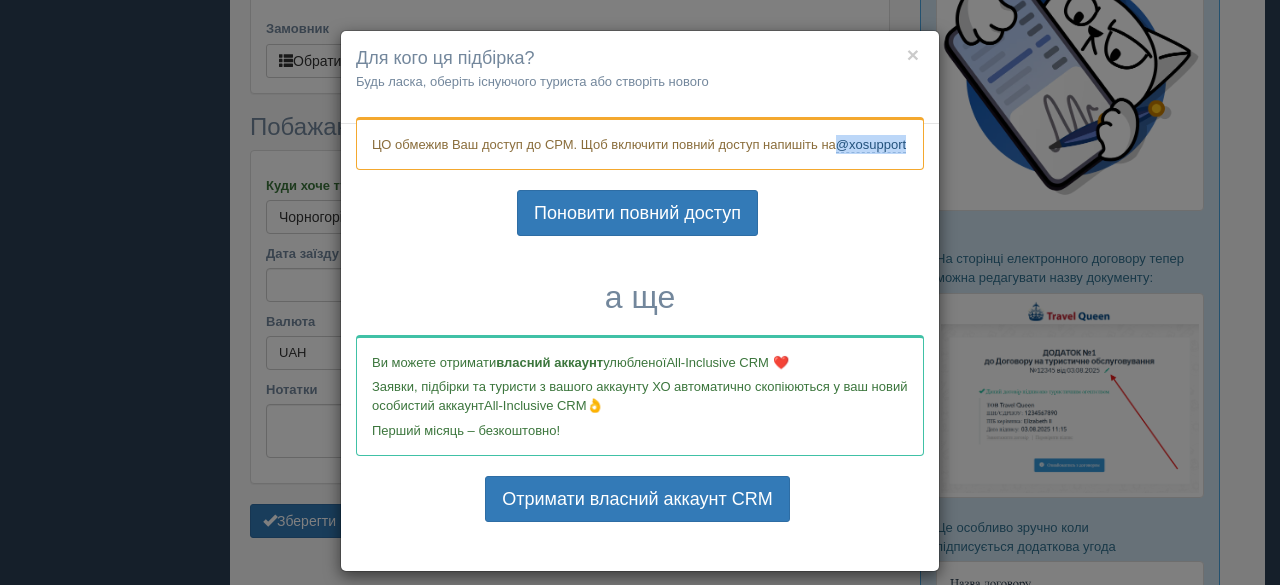 drag, startPoint x: 458, startPoint y: 169, endPoint x: 386, endPoint y: 159, distance: 72.691124 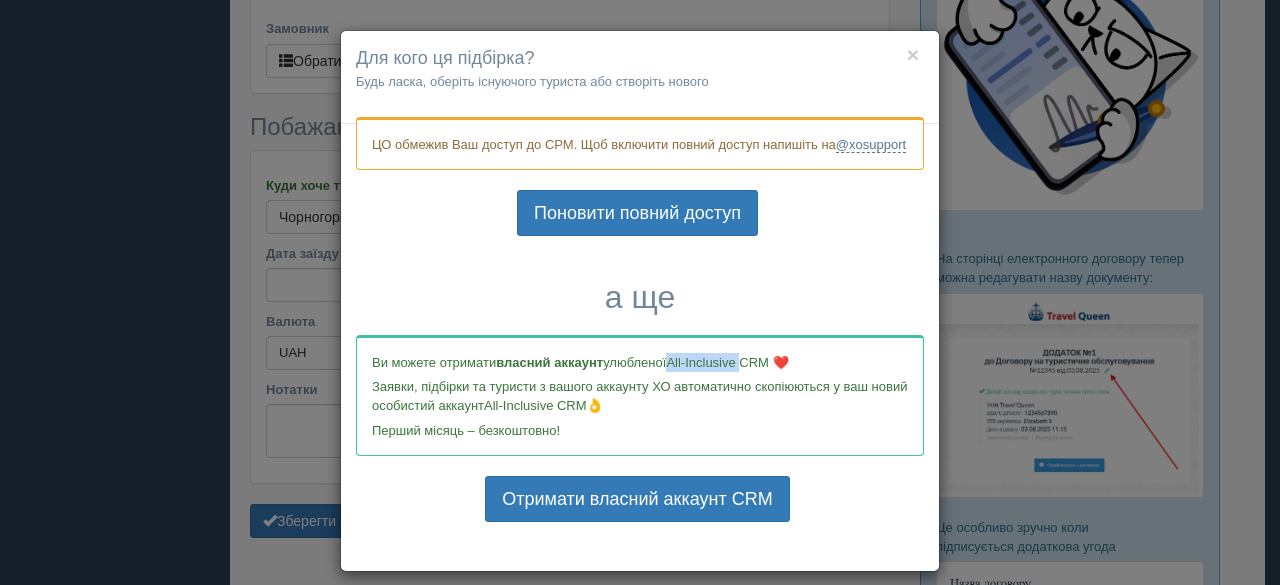 drag, startPoint x: 662, startPoint y: 377, endPoint x: 739, endPoint y: 381, distance: 77.10383 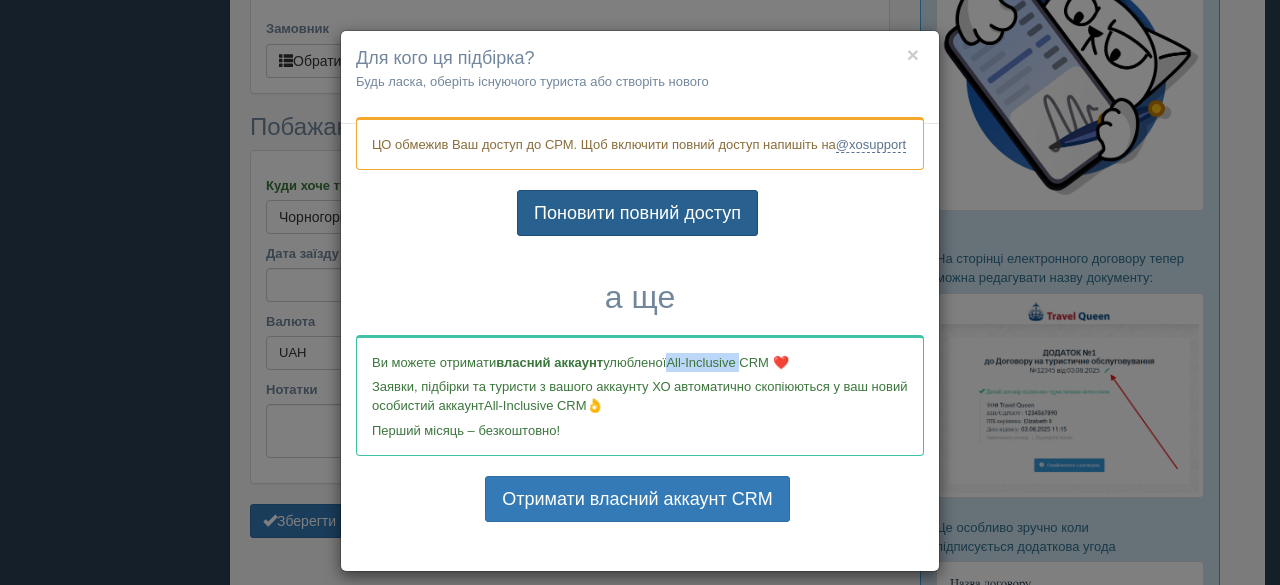 click on "Поновити повний доступ" at bounding box center (637, 213) 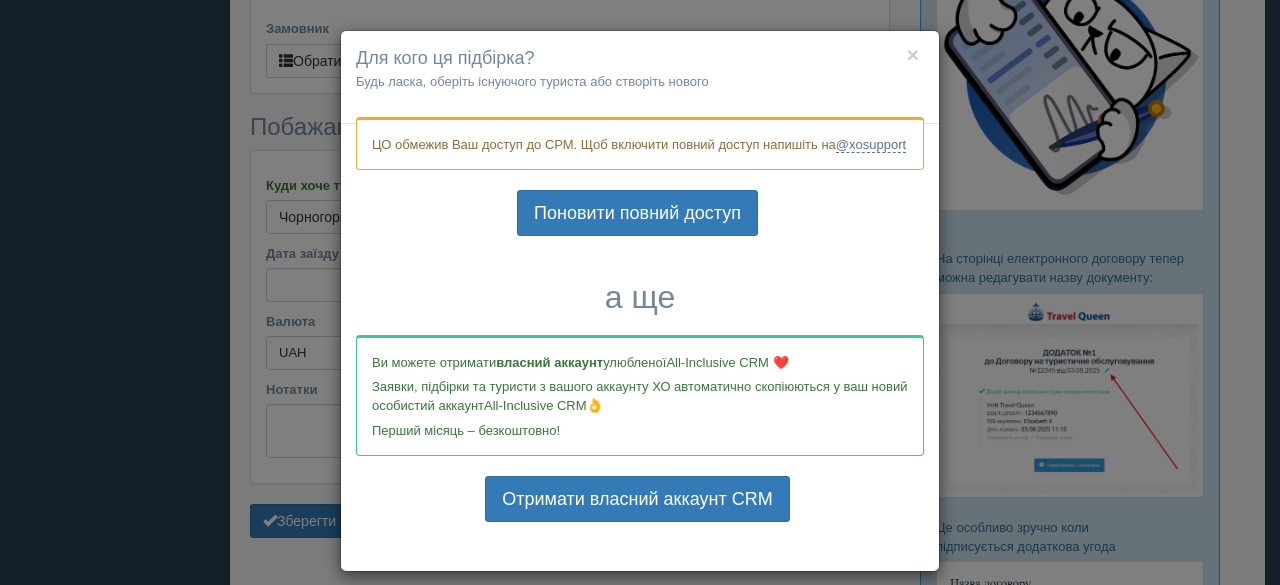 click on "×
Для кого ця підбірка?
Будь ласка, оберіть існуючого туриста або створіть нового" at bounding box center [640, 77] 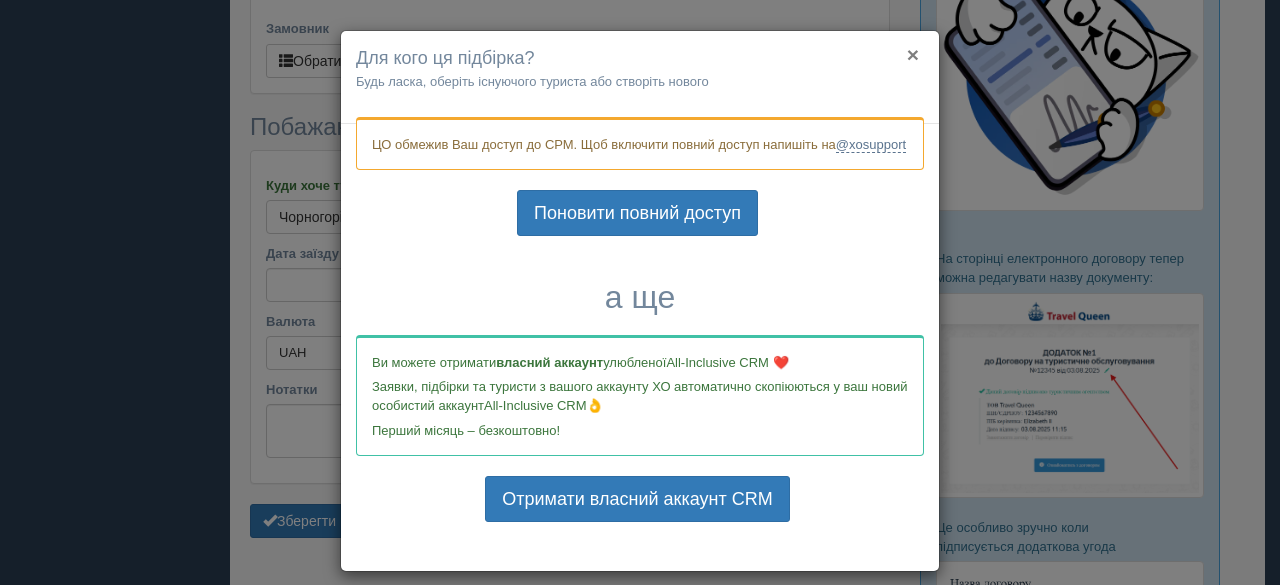 click on "×" at bounding box center (913, 54) 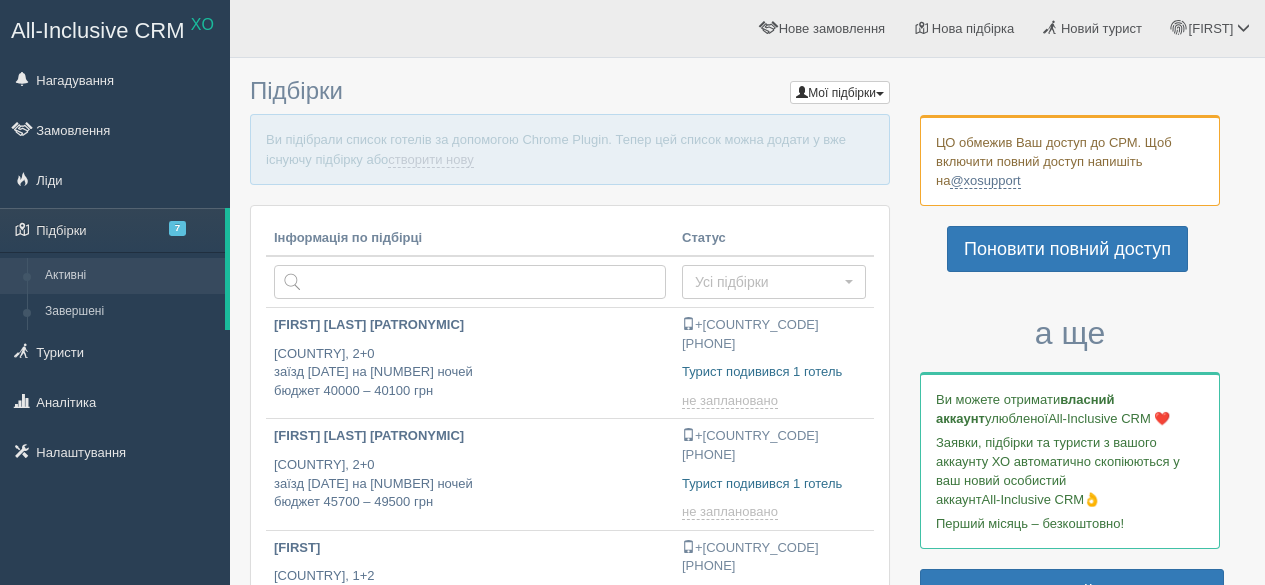 scroll, scrollTop: 0, scrollLeft: 0, axis: both 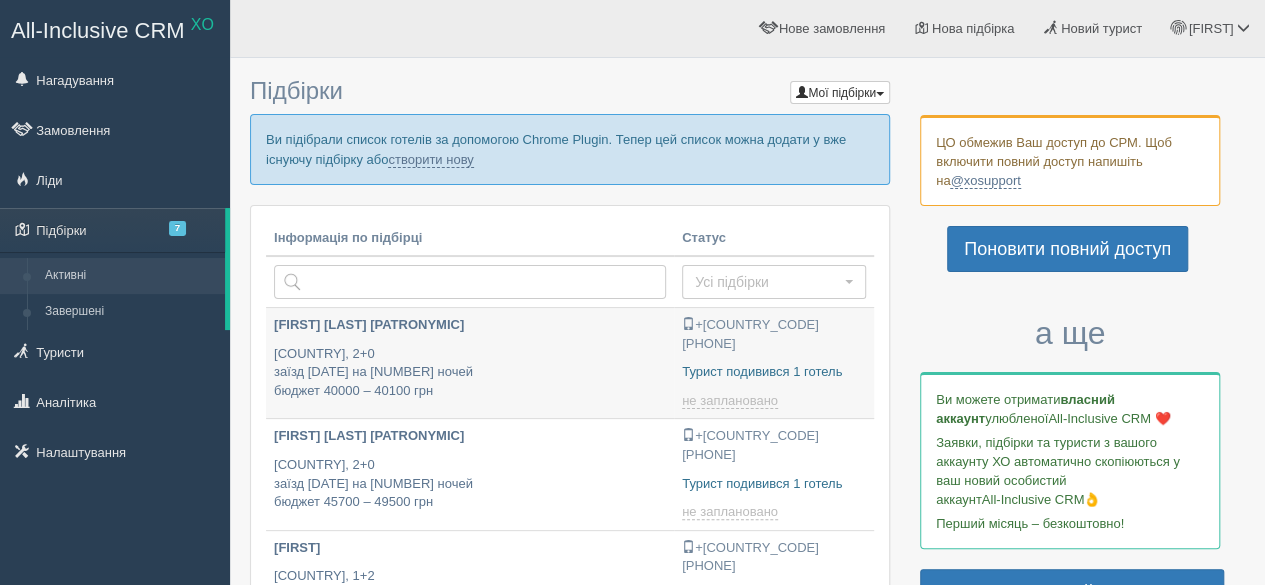 type on "[DATE] [TIME]" 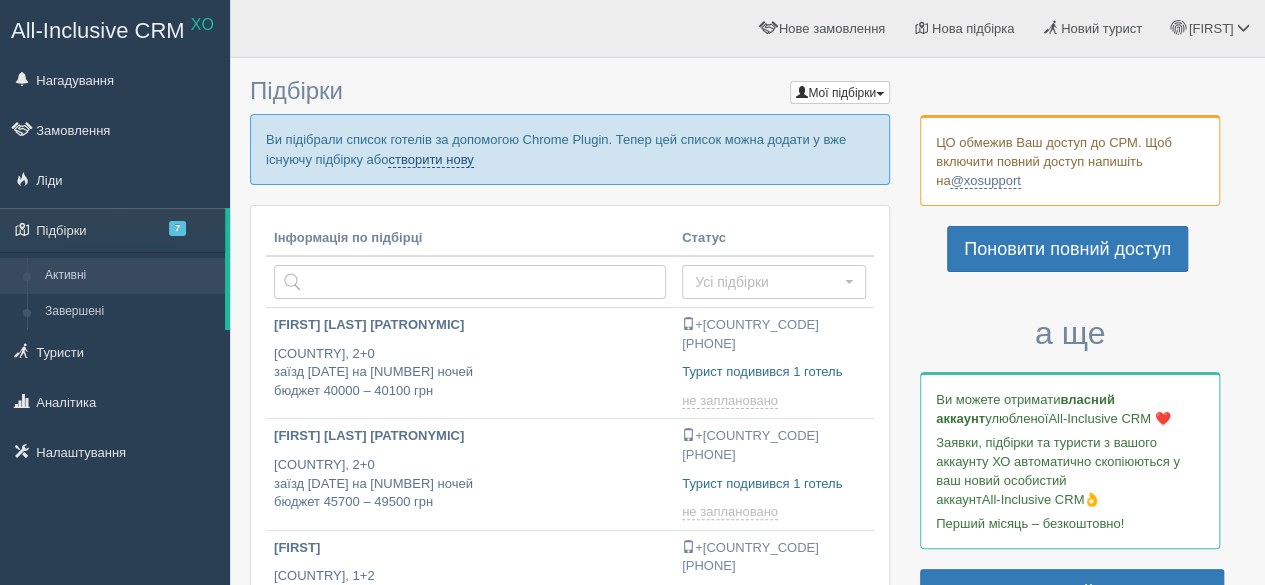click on "створити нову" at bounding box center [430, 160] 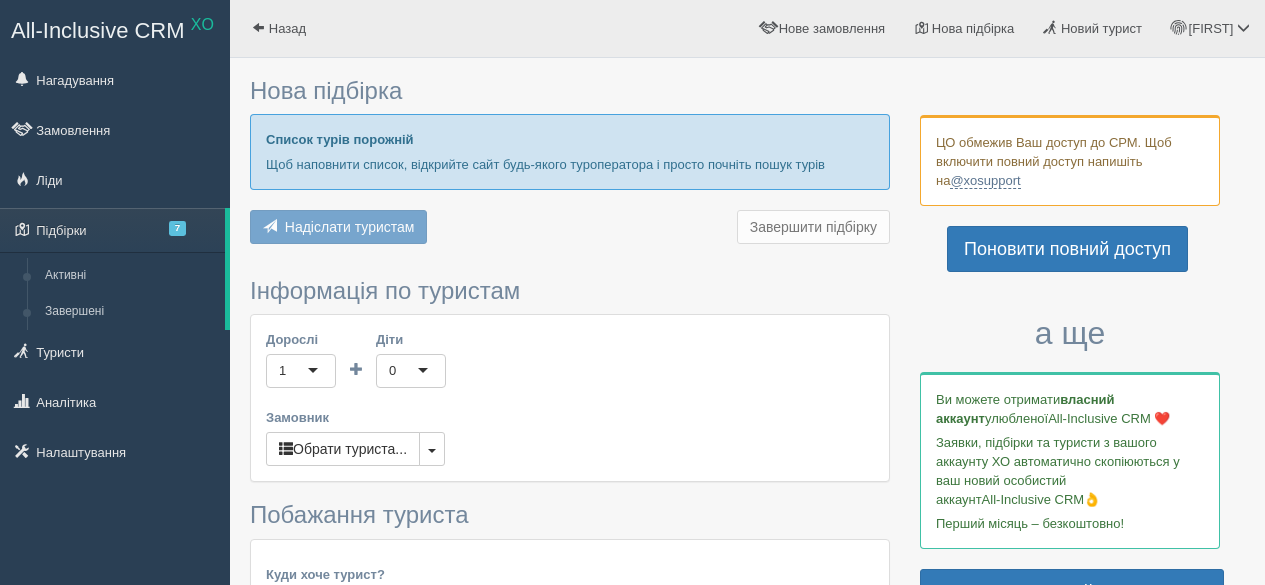 scroll, scrollTop: 0, scrollLeft: 0, axis: both 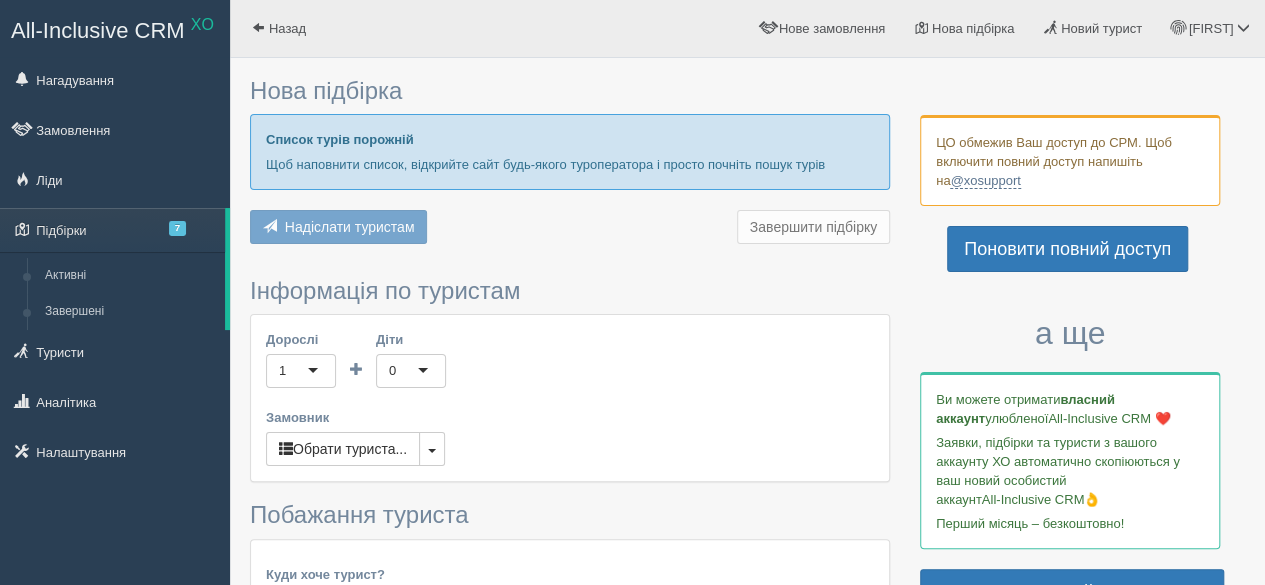 type on "7" 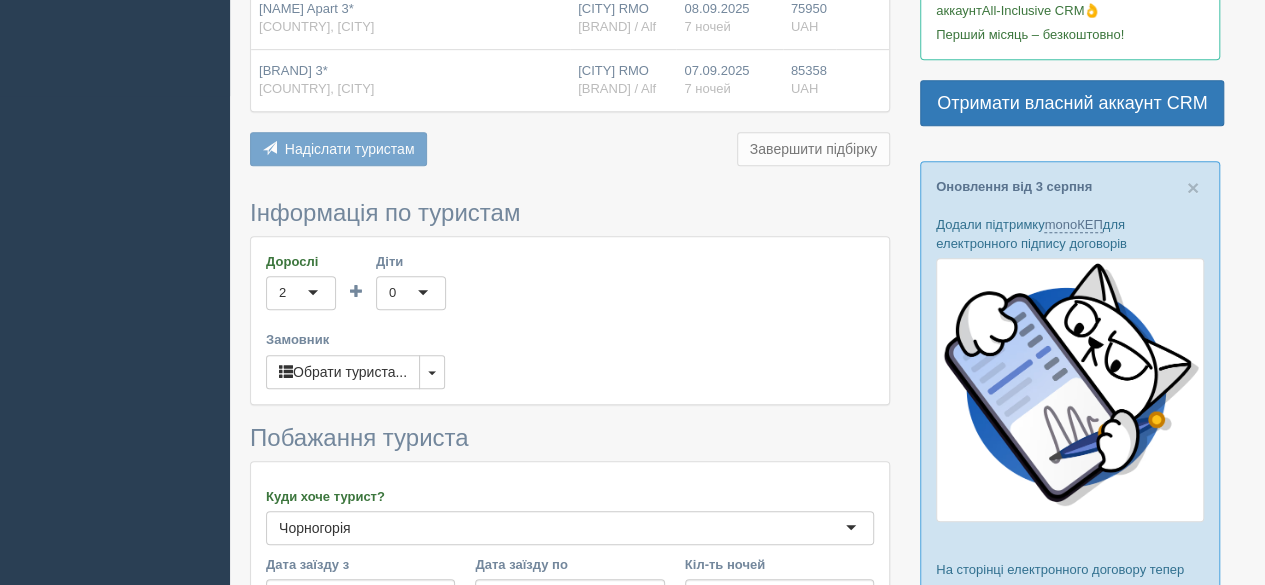 scroll, scrollTop: 600, scrollLeft: 0, axis: vertical 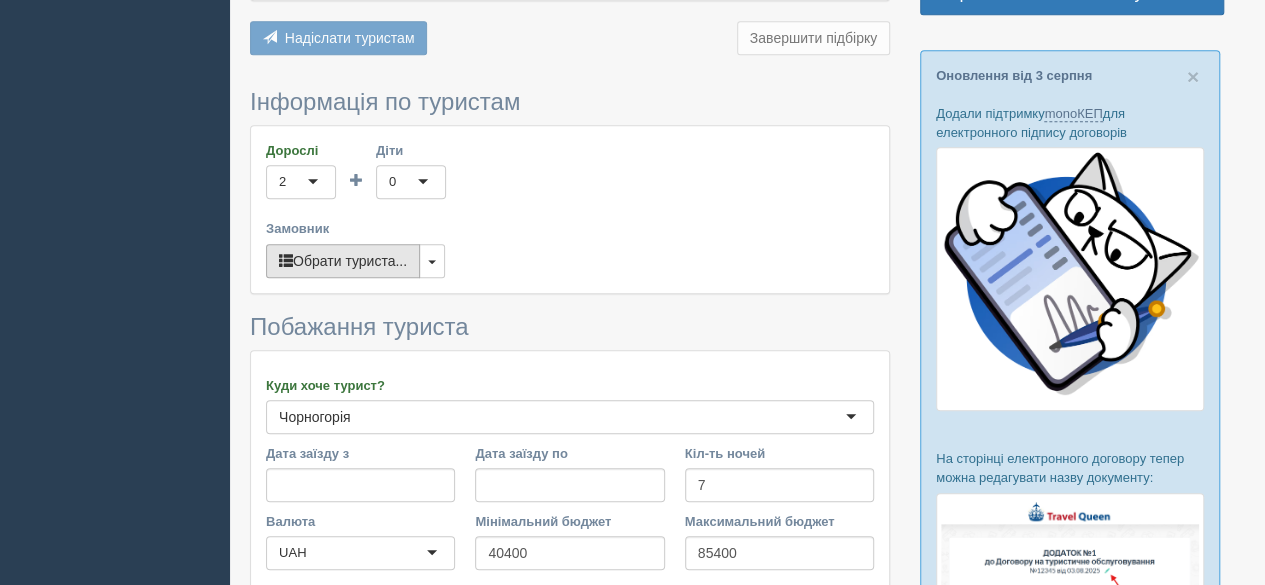 click on "Обрати туриста..." at bounding box center [343, 261] 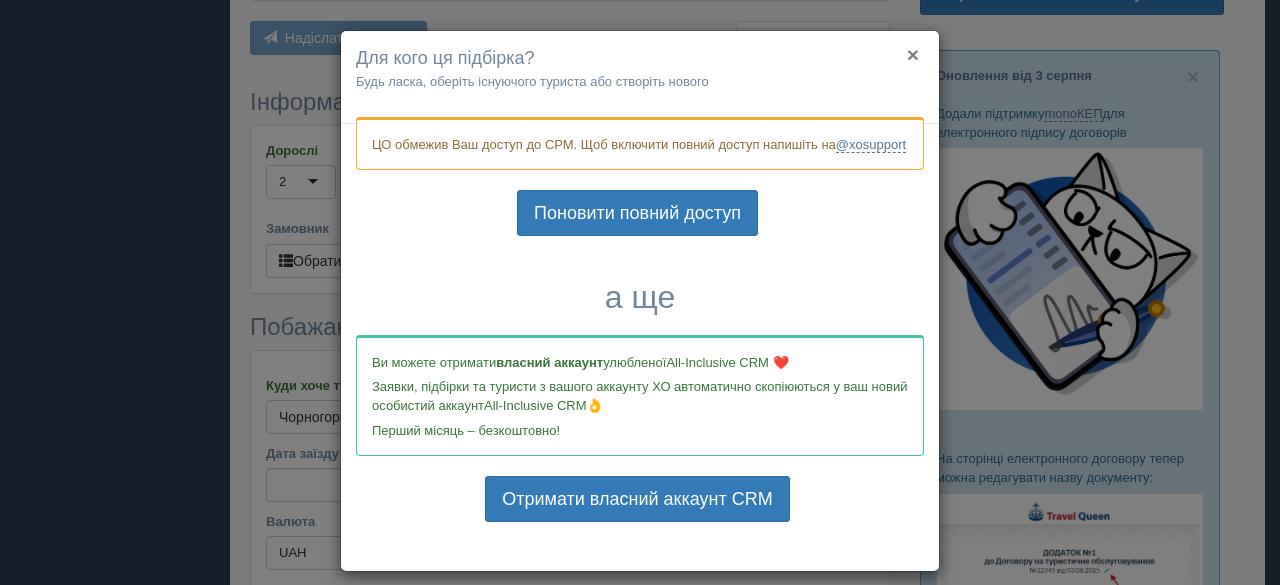 click on "×" at bounding box center (913, 54) 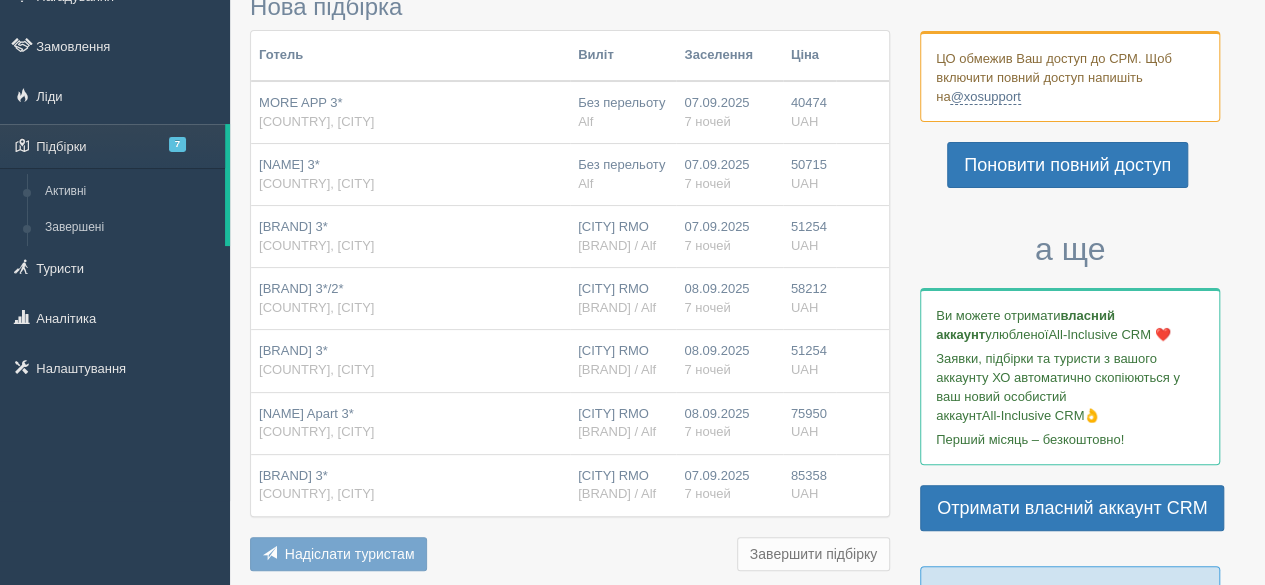 scroll, scrollTop: 200, scrollLeft: 0, axis: vertical 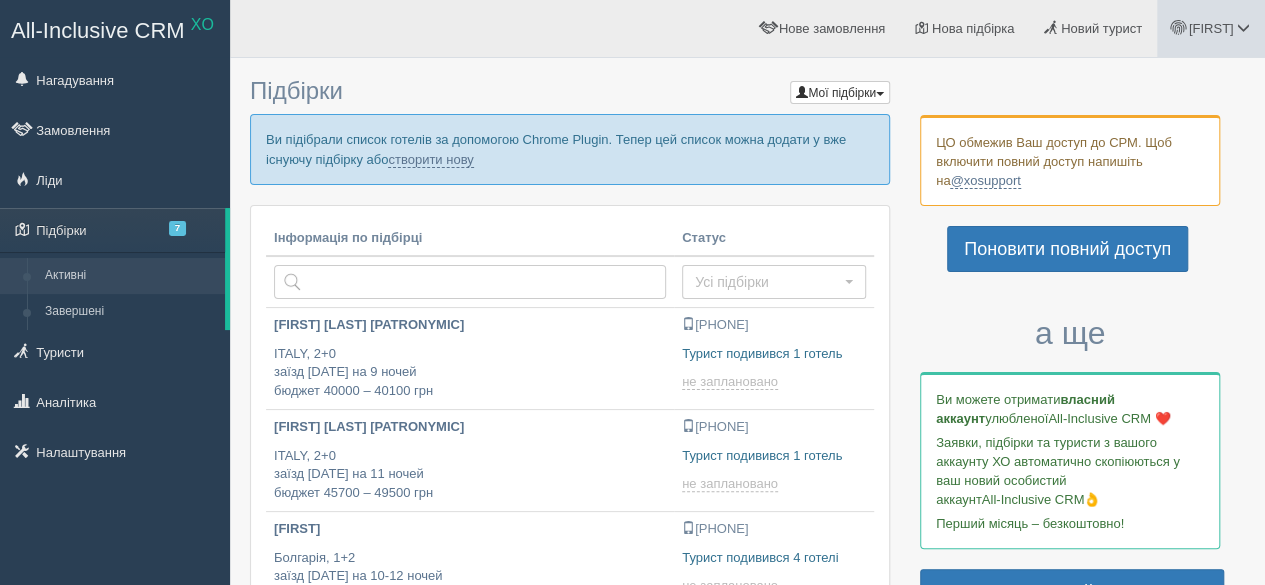 click on "[FIRST]" at bounding box center [1211, 28] 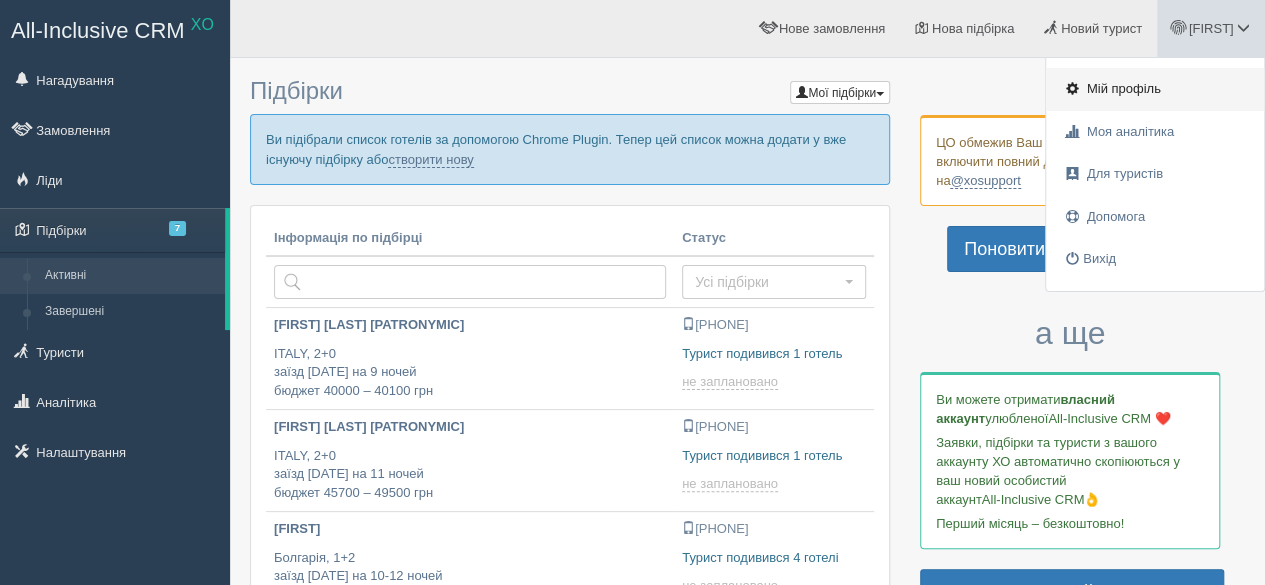 click on "Мій профіль" at bounding box center [1155, 89] 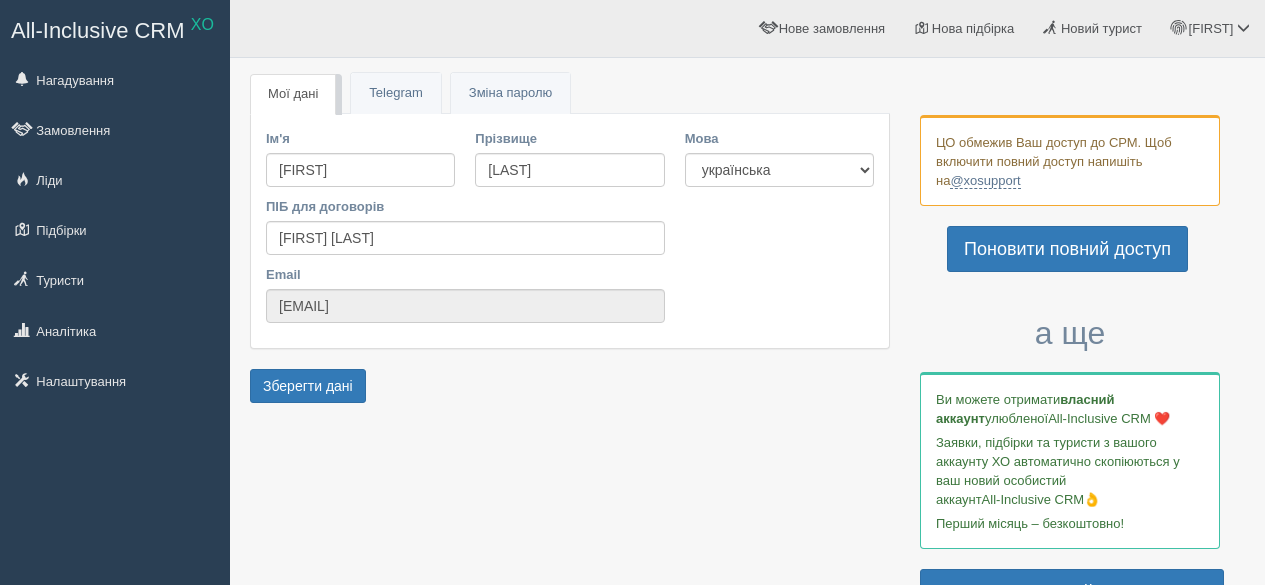 scroll, scrollTop: 0, scrollLeft: 0, axis: both 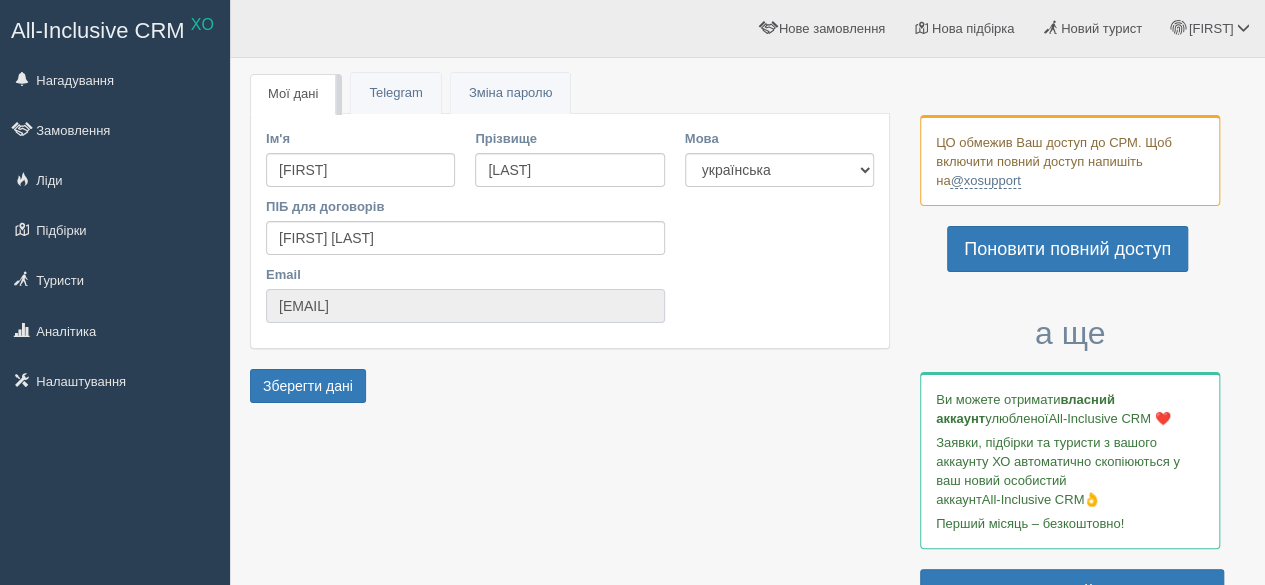 drag, startPoint x: 490, startPoint y: 300, endPoint x: 264, endPoint y: 302, distance: 226.00885 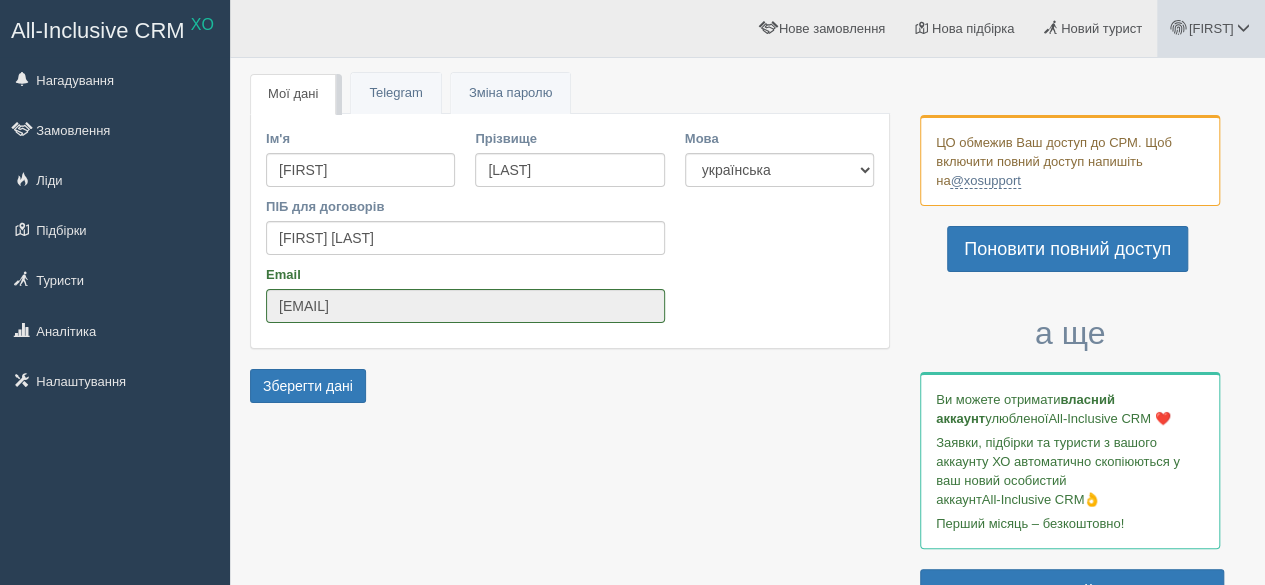 click at bounding box center [1243, 27] 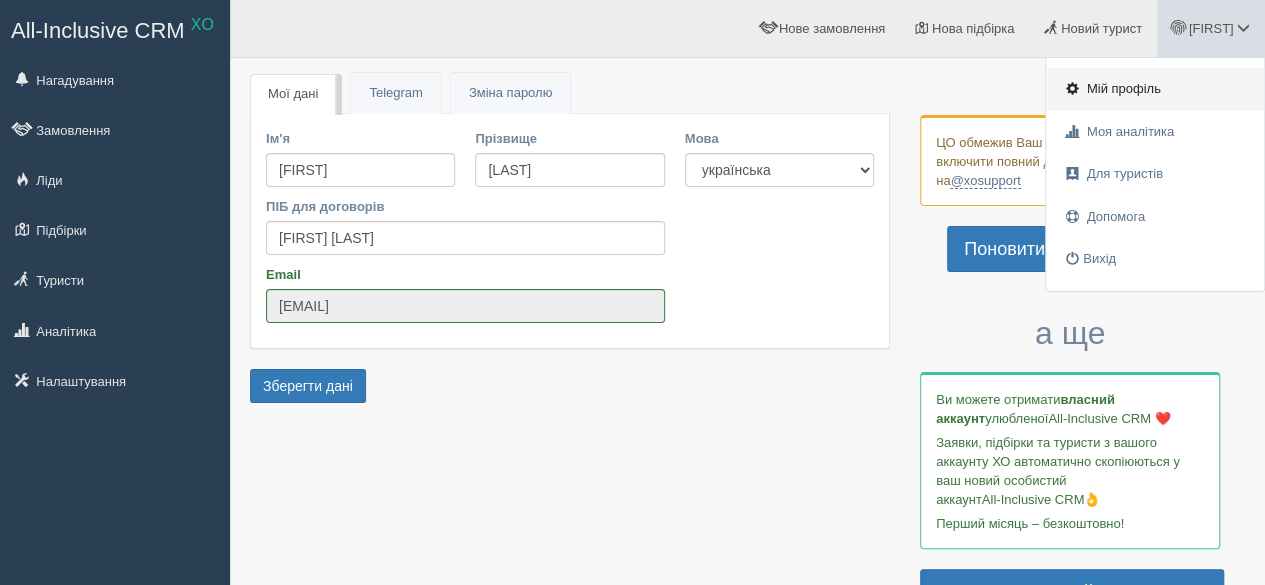 click on "Мій профіль" at bounding box center (1124, 88) 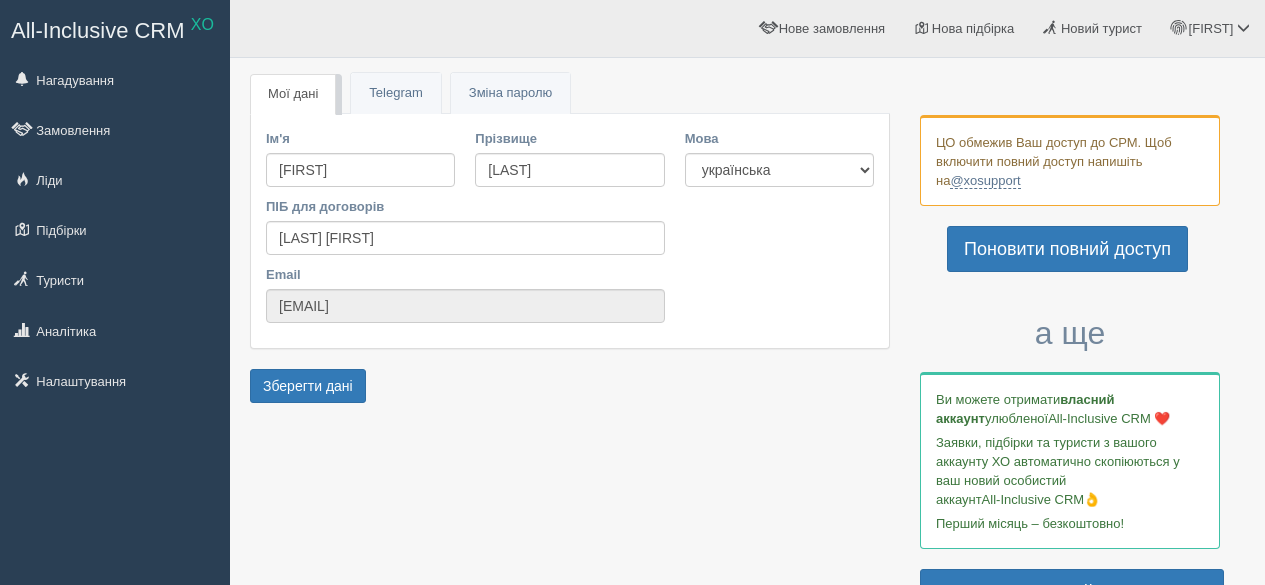 scroll, scrollTop: 0, scrollLeft: 0, axis: both 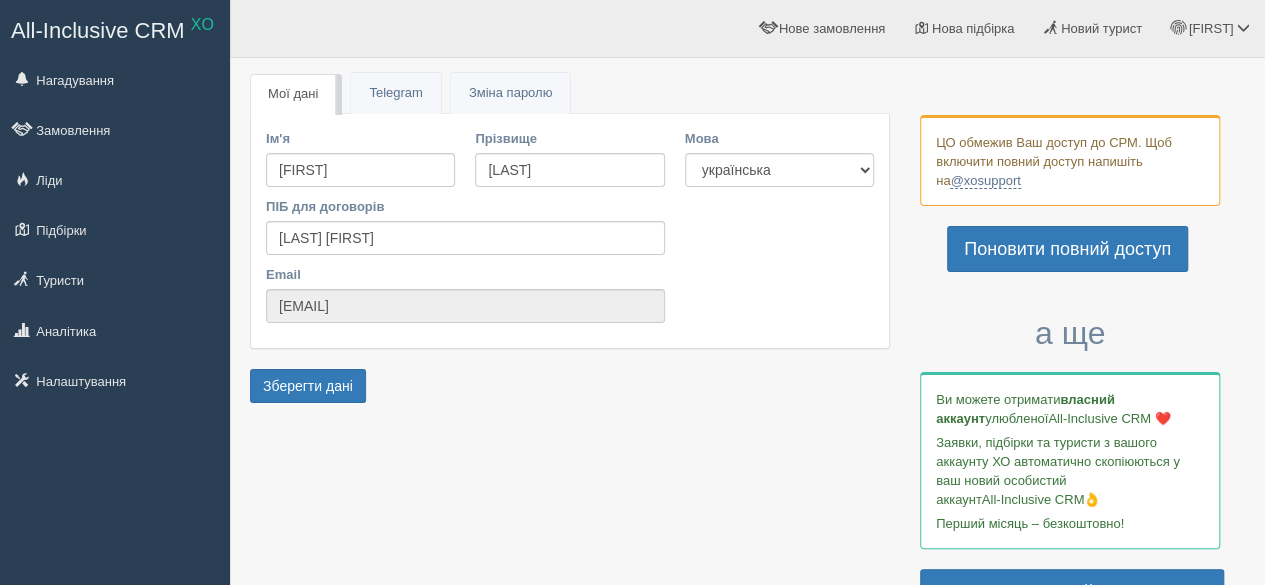 drag, startPoint x: 616, startPoint y: 497, endPoint x: 629, endPoint y: 503, distance: 14.3178215 